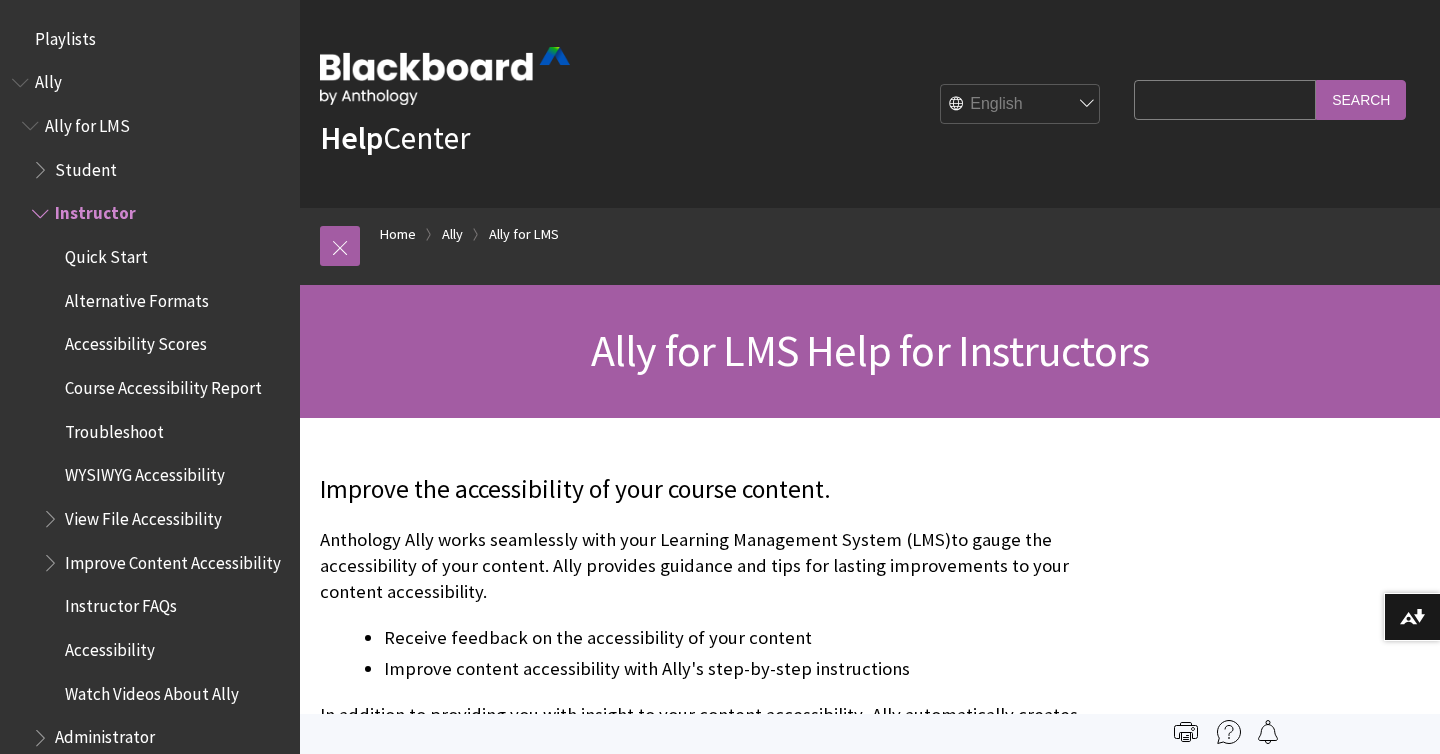 scroll, scrollTop: 0, scrollLeft: 0, axis: both 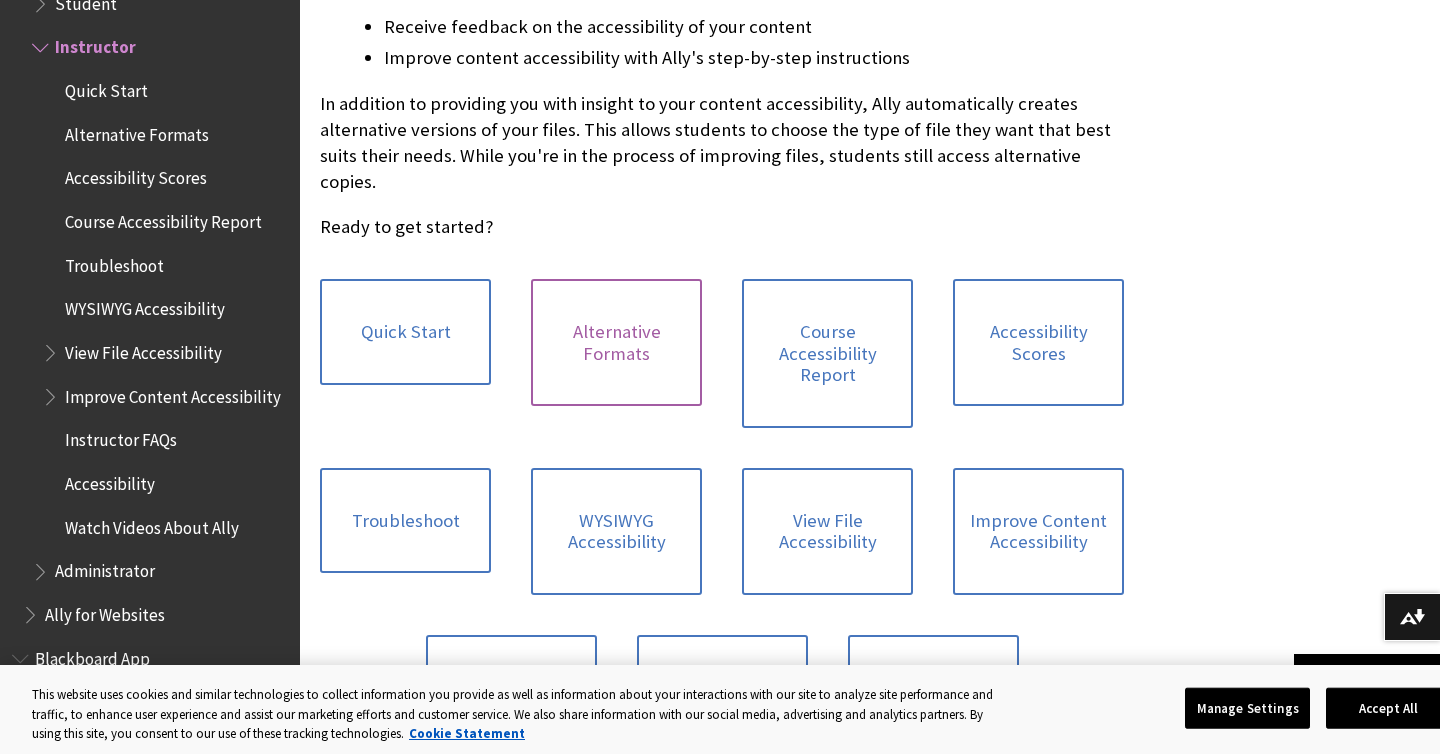 click on "Alternative Formats" at bounding box center (616, 342) 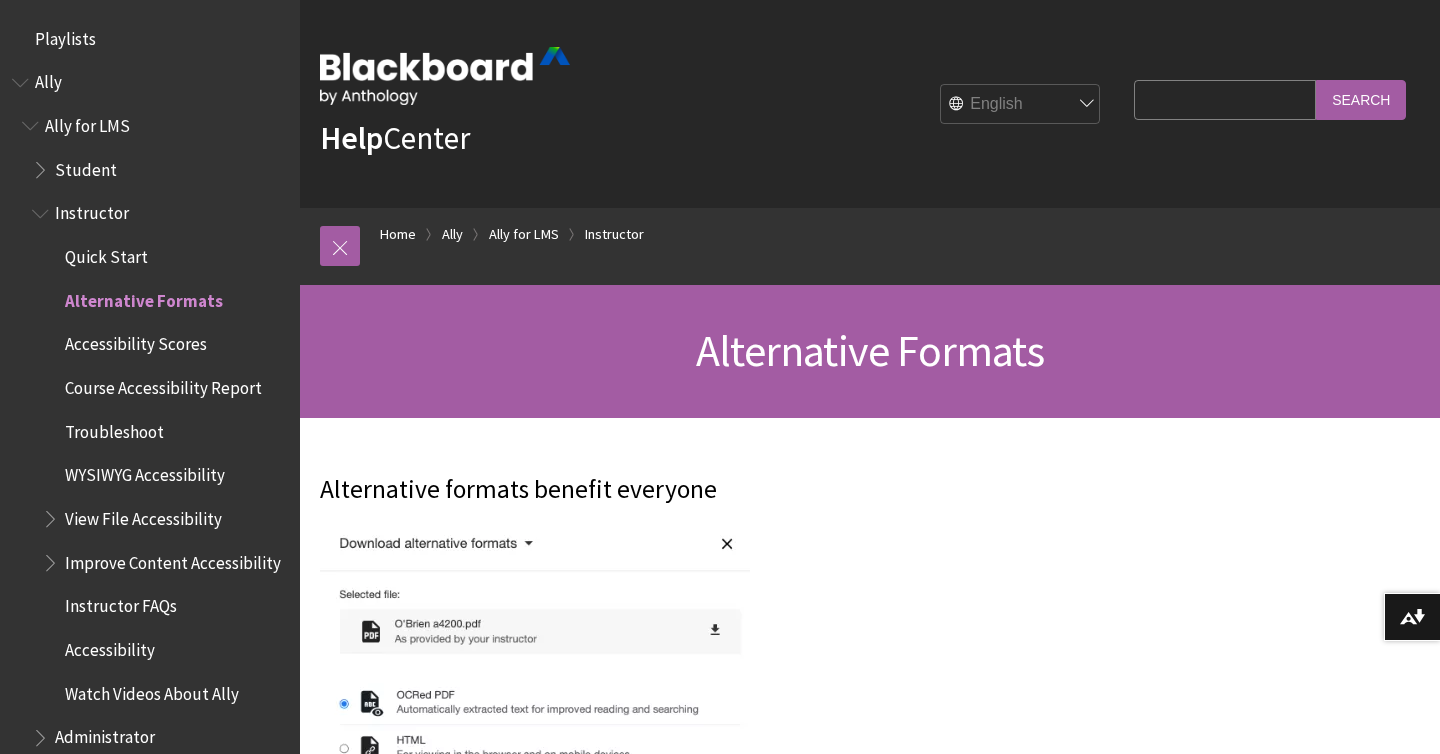 scroll, scrollTop: 120, scrollLeft: 0, axis: vertical 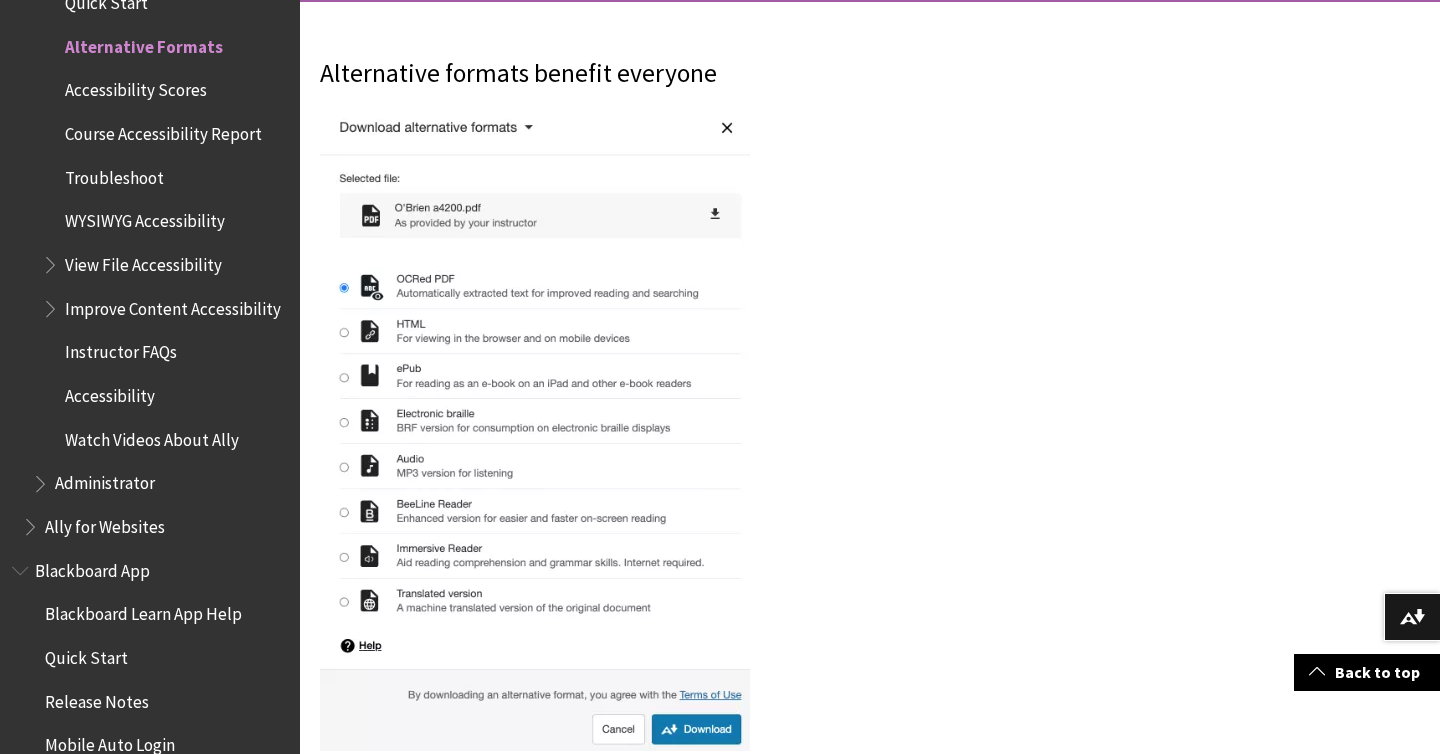 click at bounding box center [535, 429] 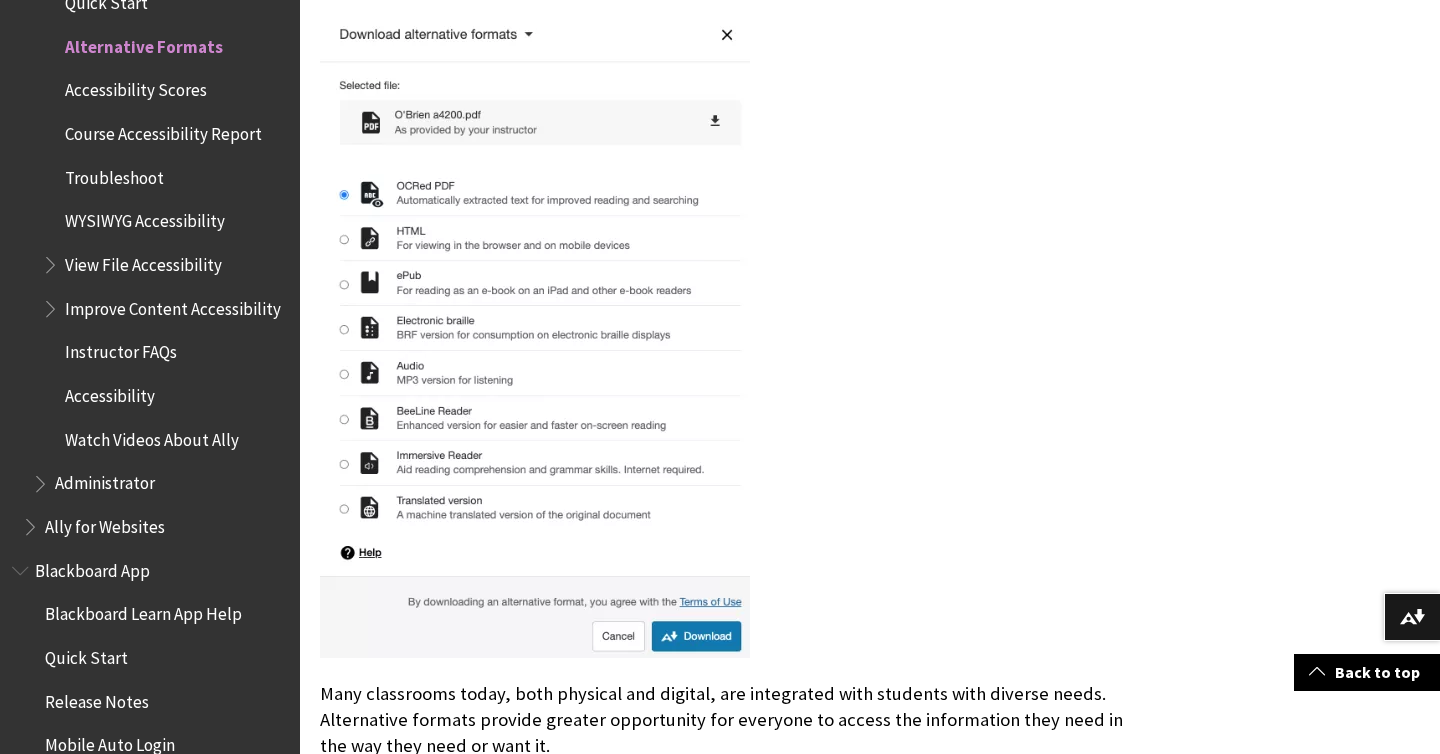scroll, scrollTop: 530, scrollLeft: 0, axis: vertical 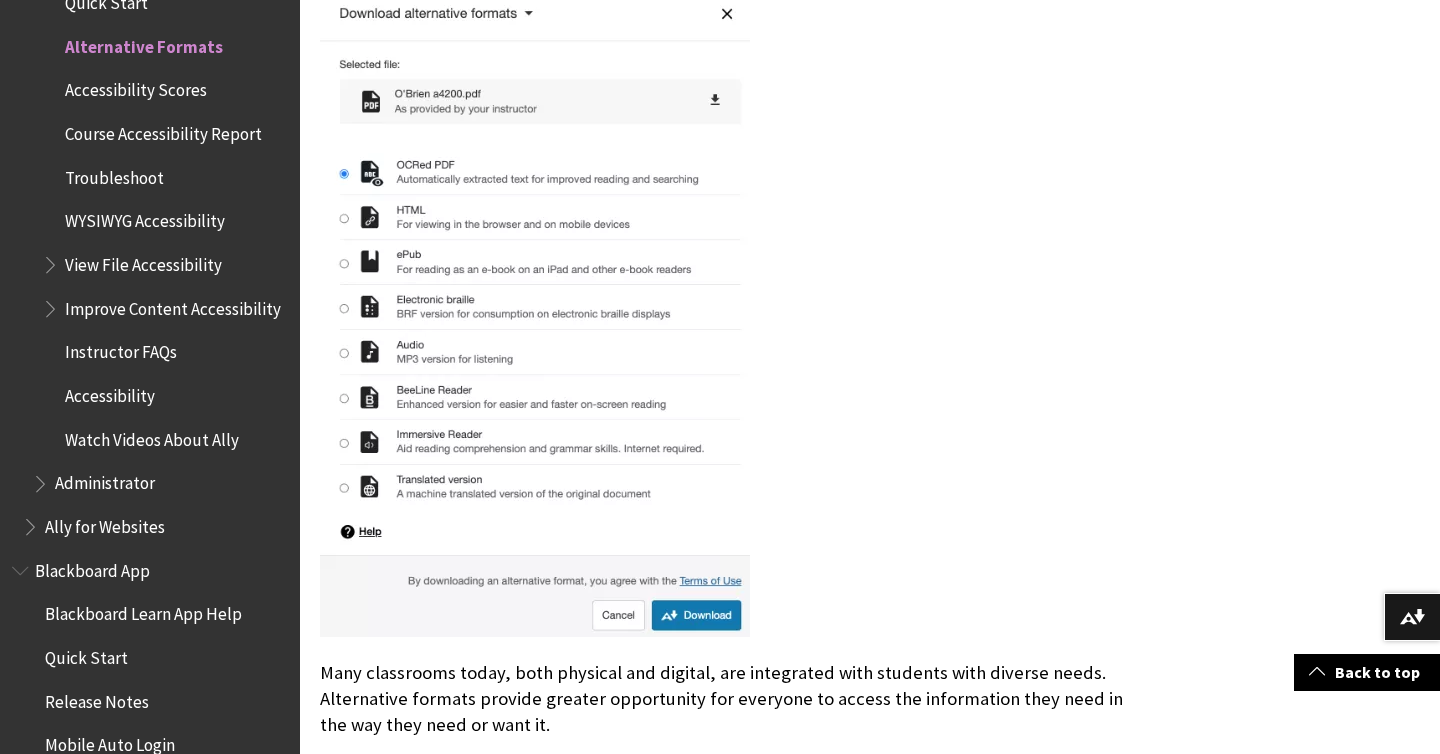 click at bounding box center (535, 315) 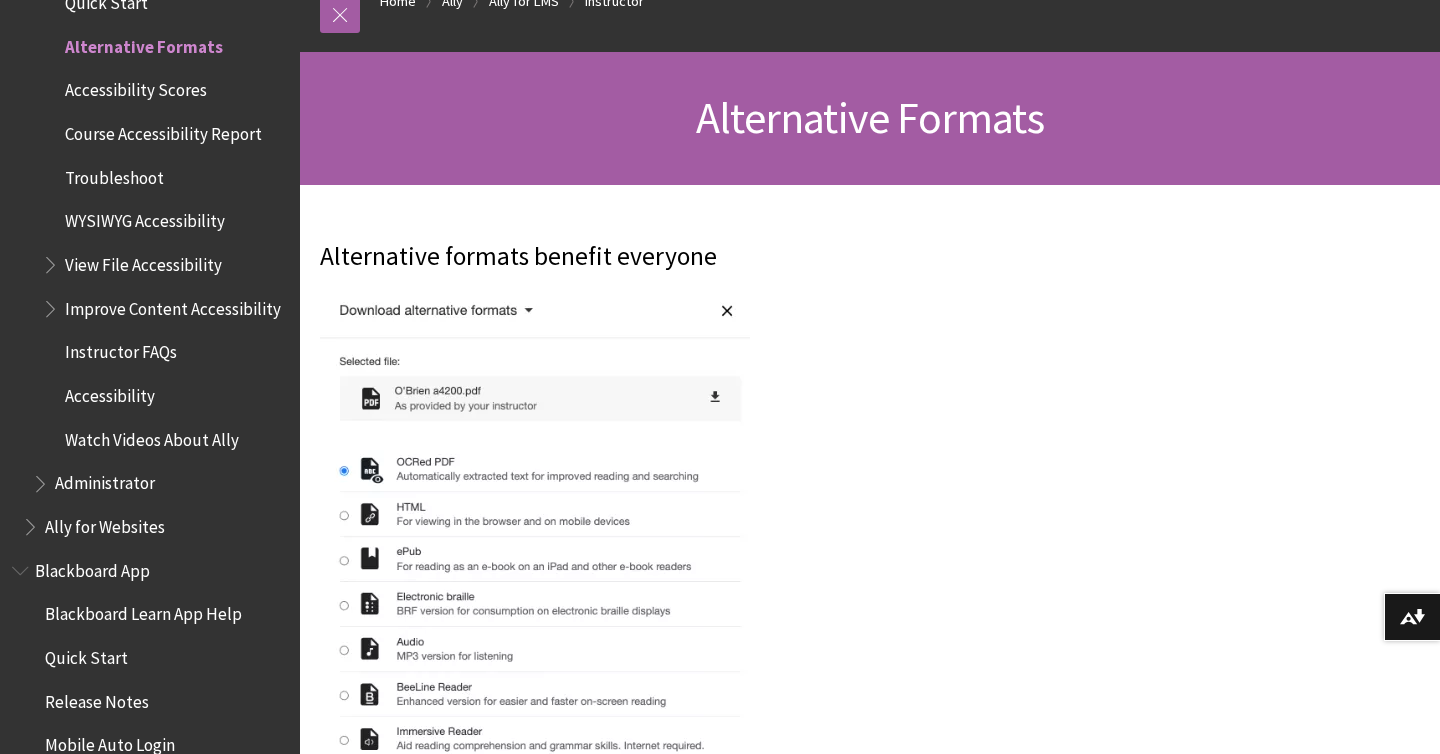 scroll, scrollTop: 236, scrollLeft: 0, axis: vertical 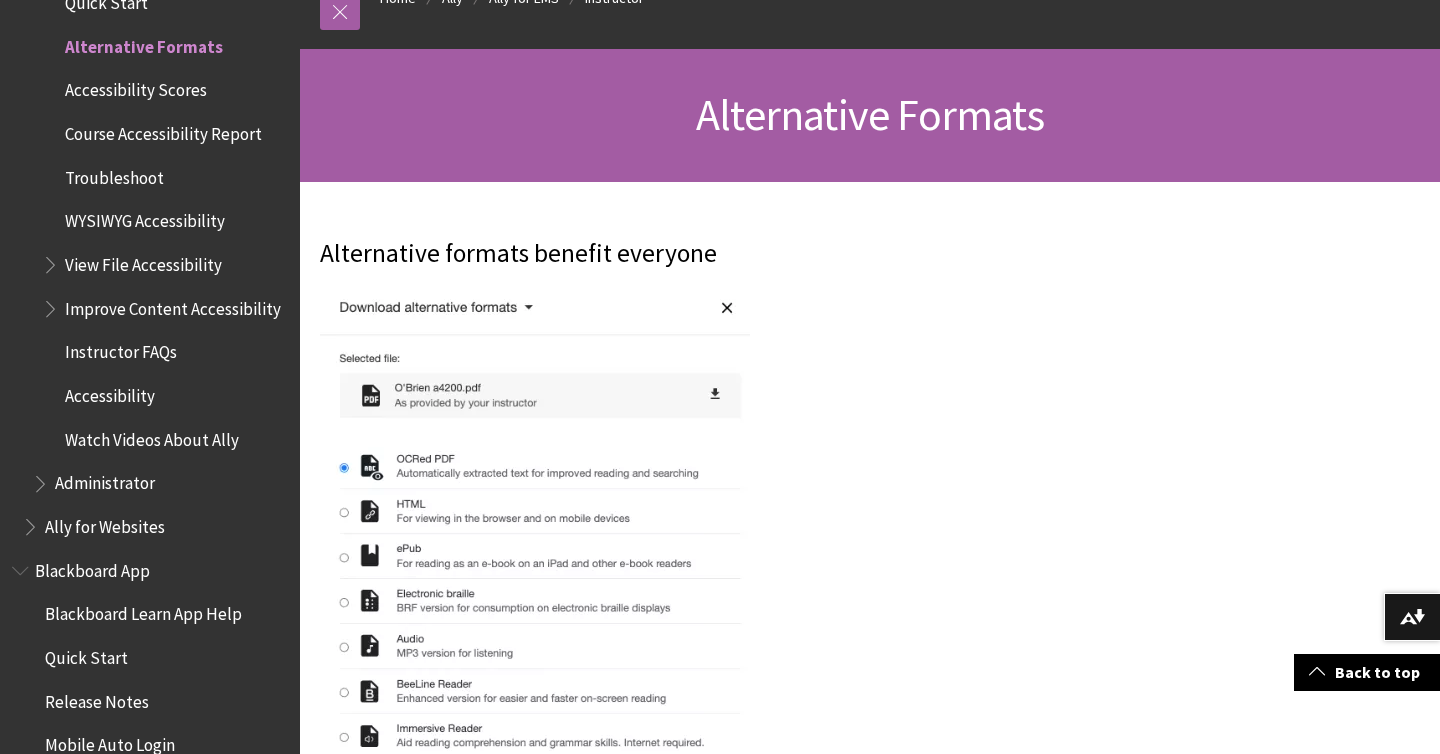 click at bounding box center (535, 609) 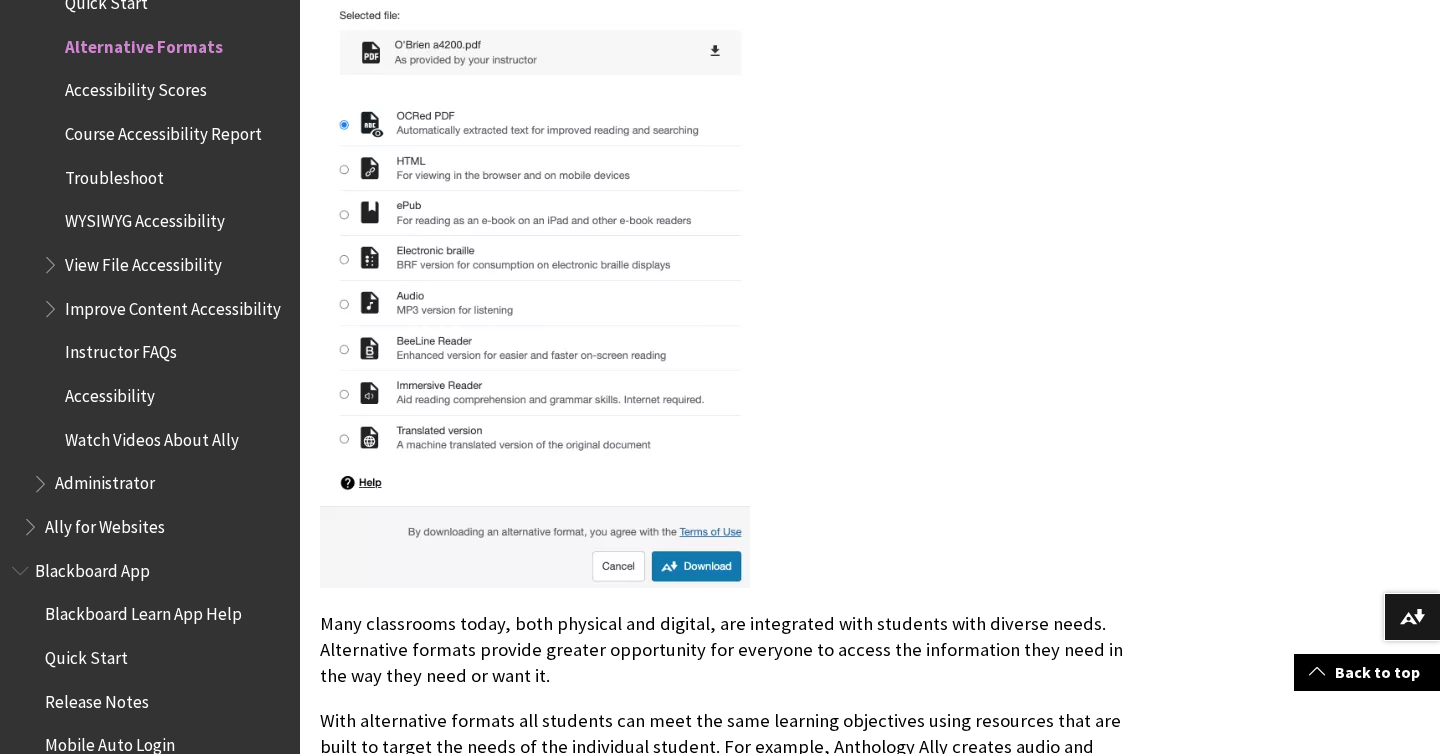scroll, scrollTop: 587, scrollLeft: 0, axis: vertical 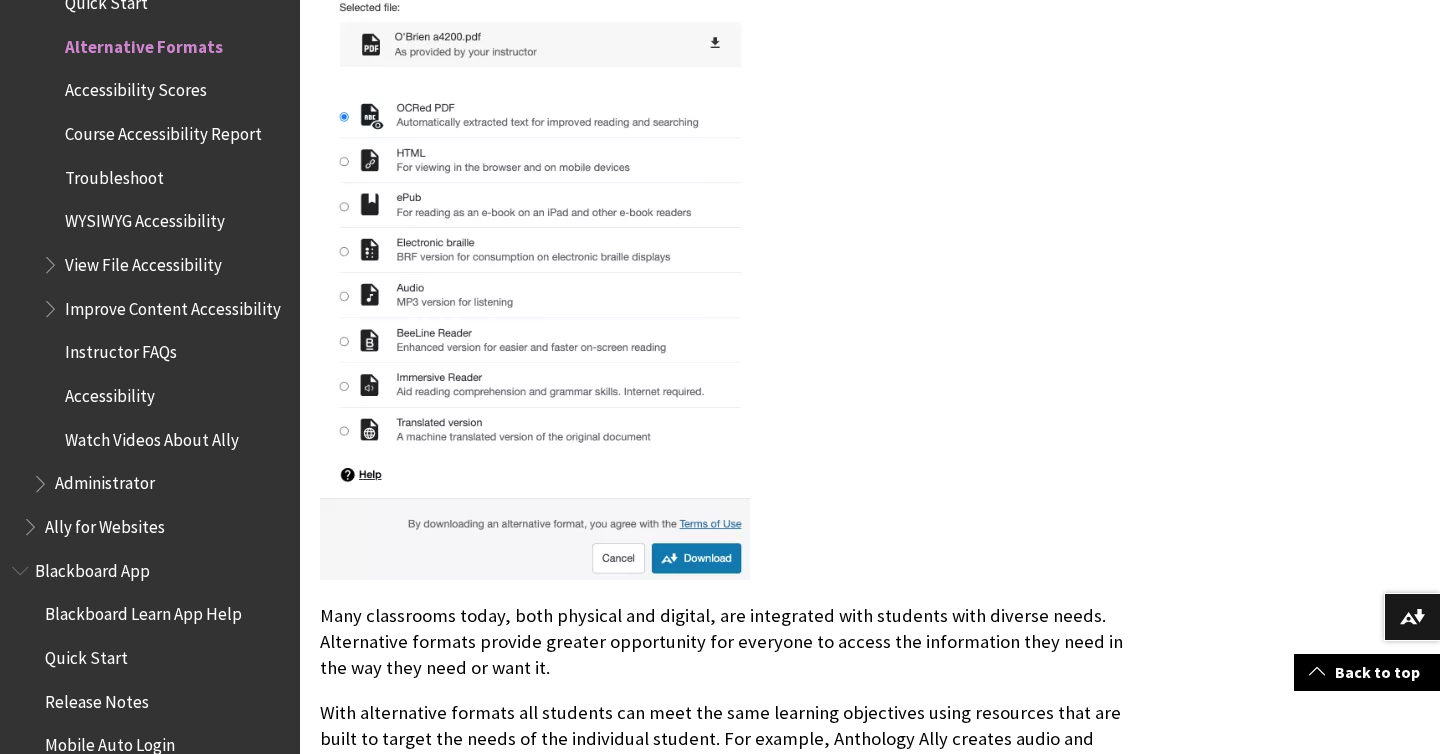 click at bounding box center (535, 258) 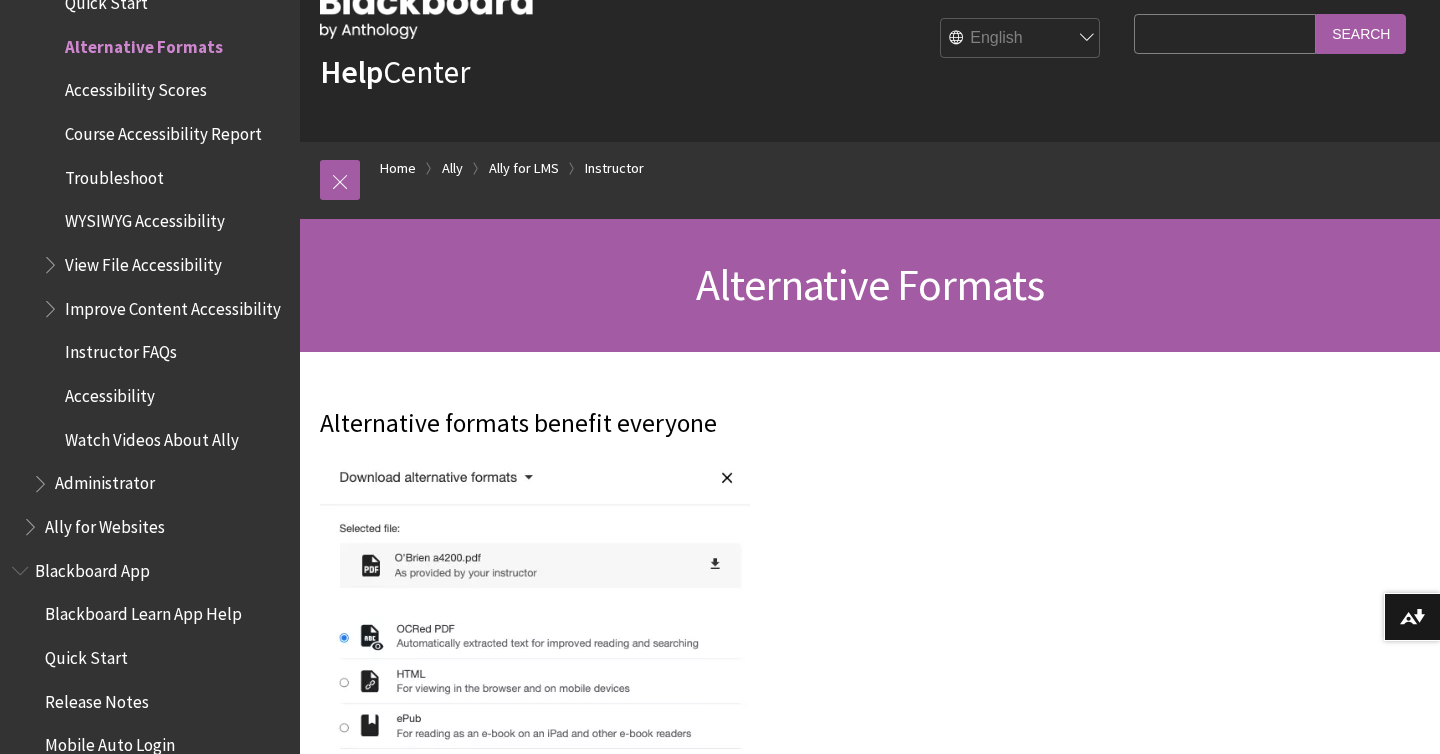 scroll, scrollTop: 89, scrollLeft: 0, axis: vertical 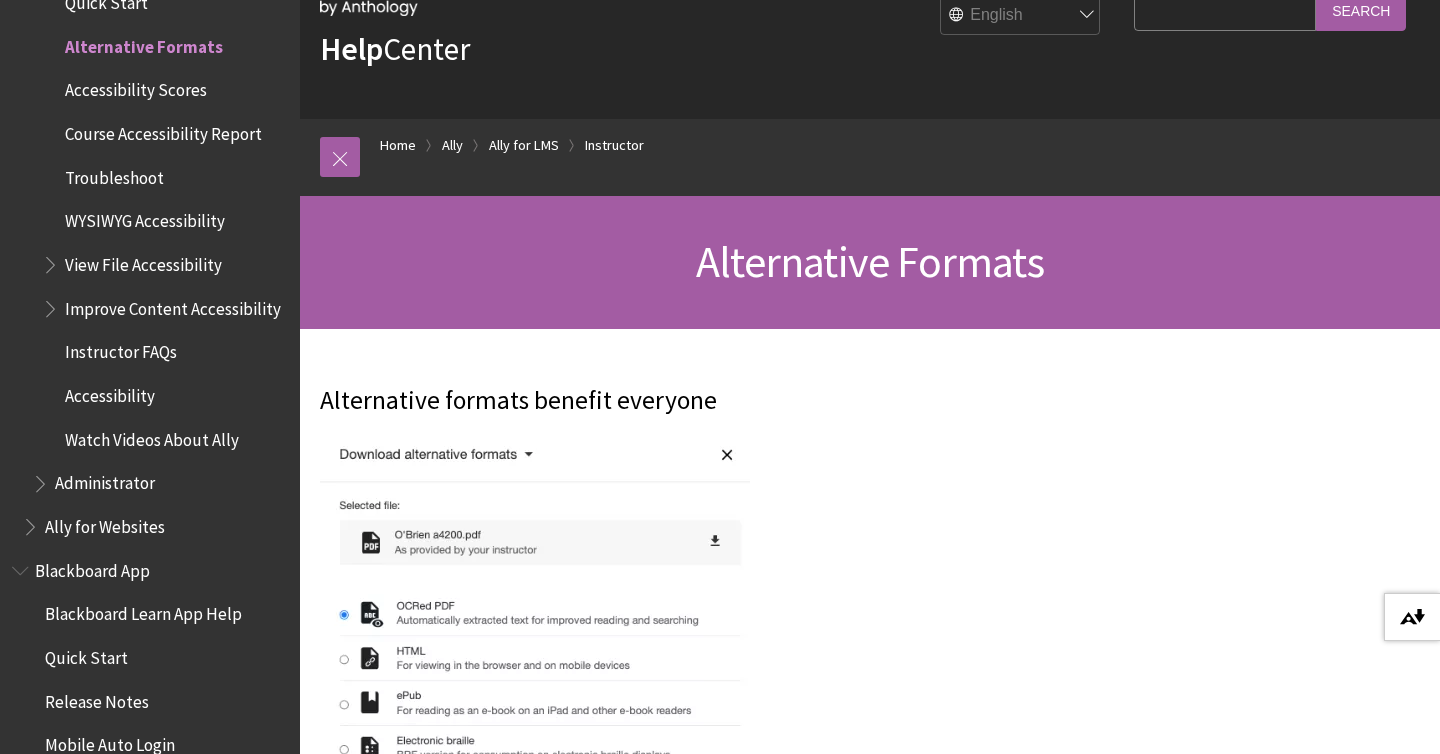 click on "Download alternative formats ..." at bounding box center [1412, 617] 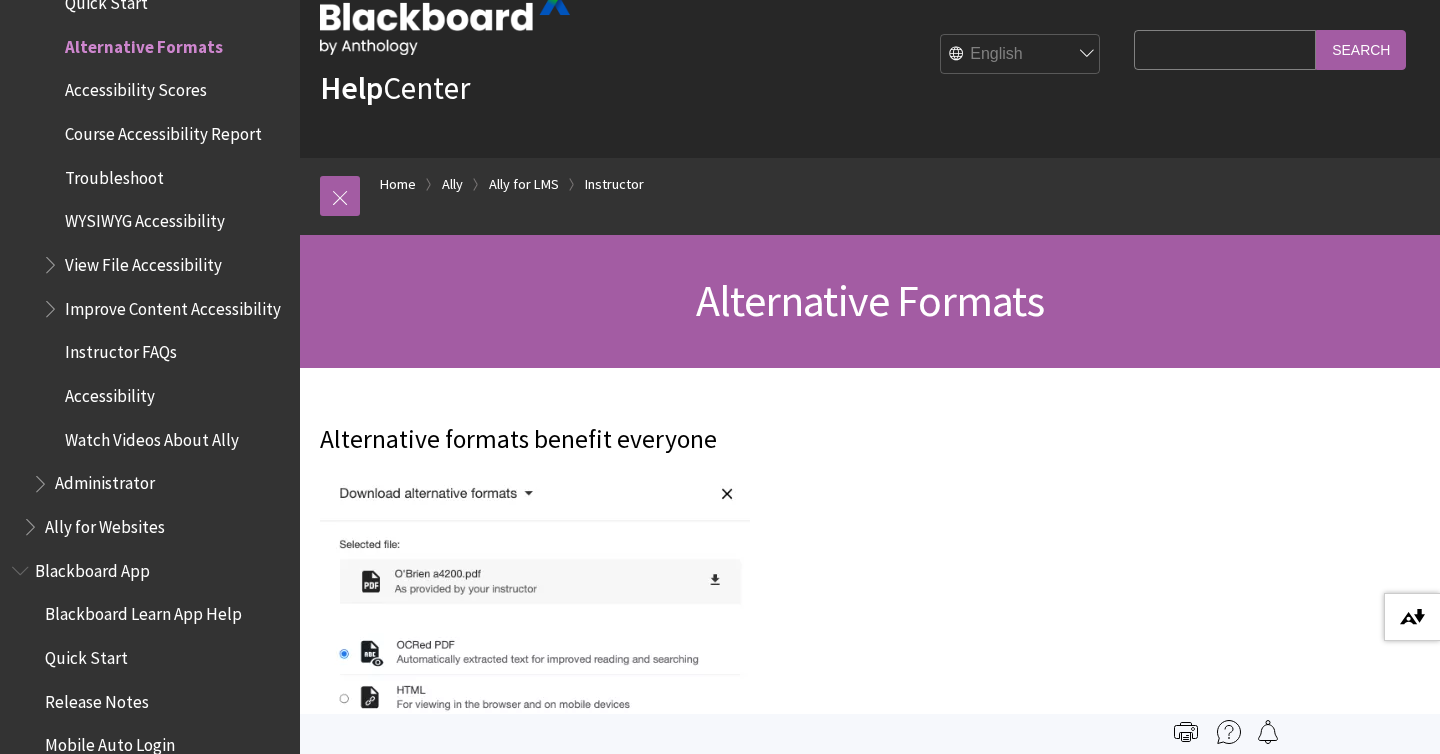 scroll, scrollTop: 0, scrollLeft: 0, axis: both 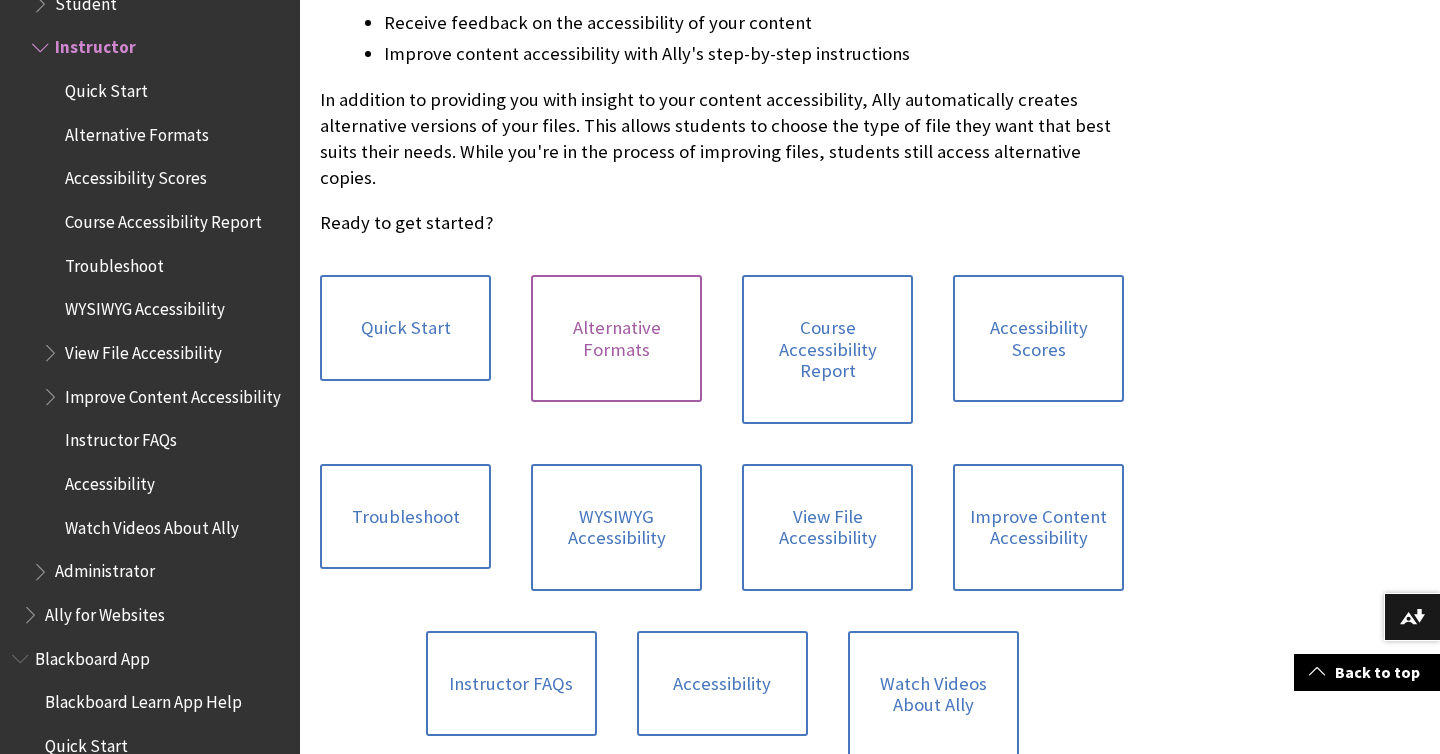 click on "Alternative Formats" at bounding box center [616, 338] 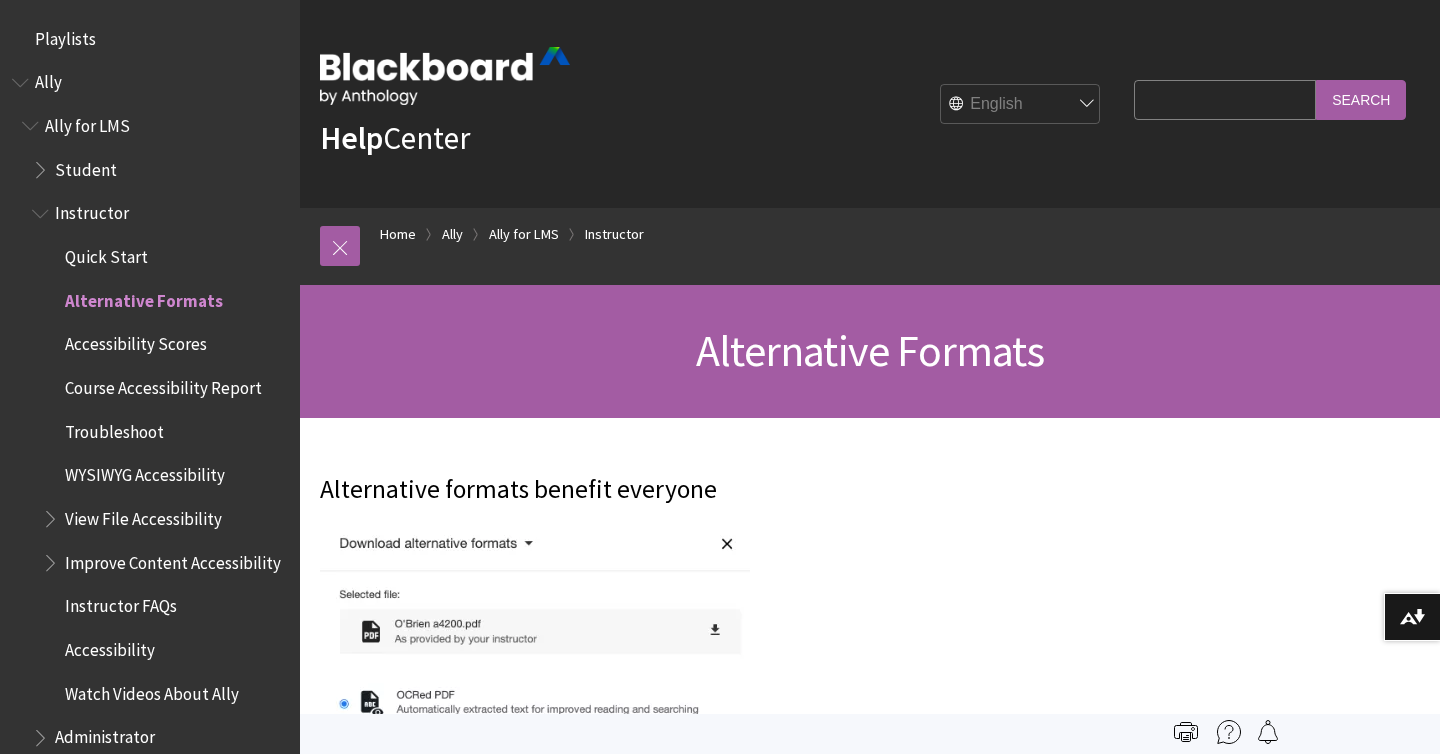 scroll, scrollTop: 0, scrollLeft: 0, axis: both 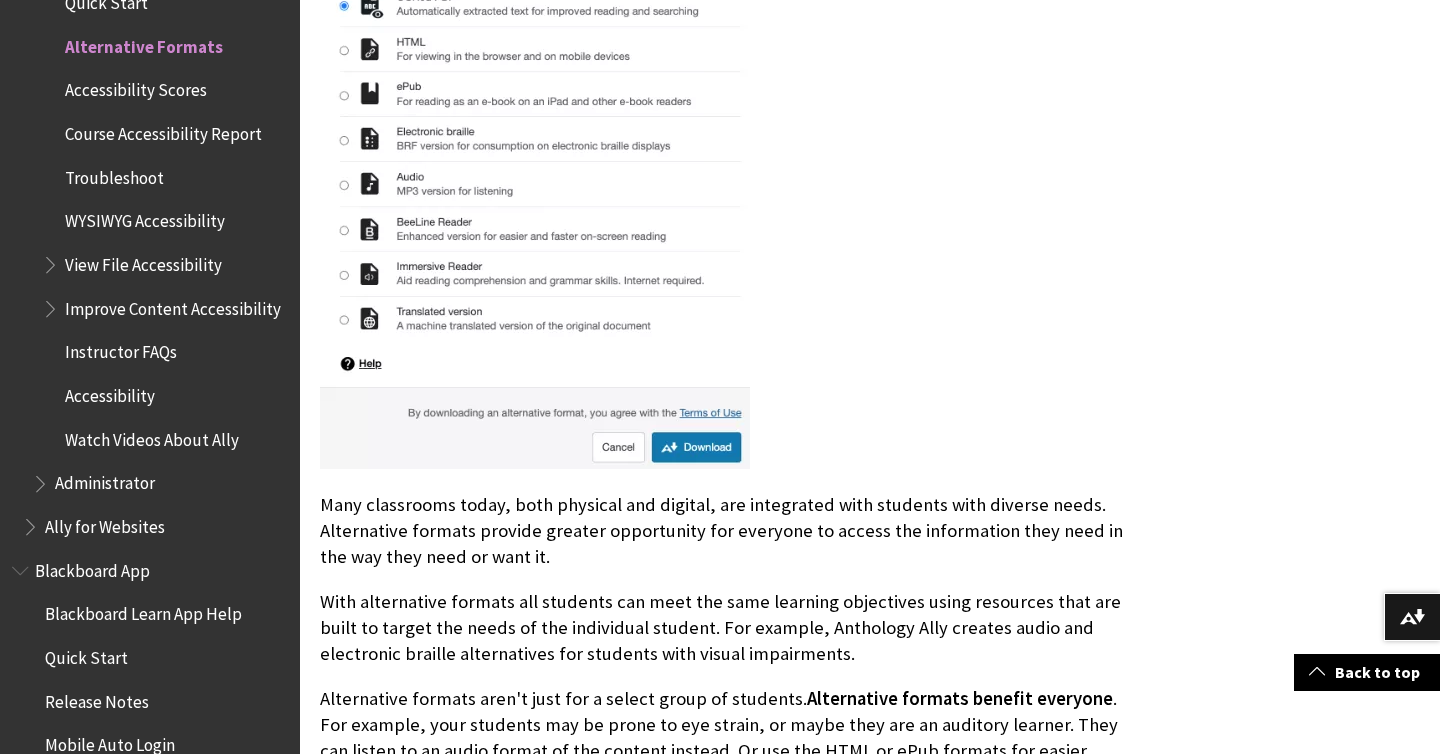 click at bounding box center (535, 147) 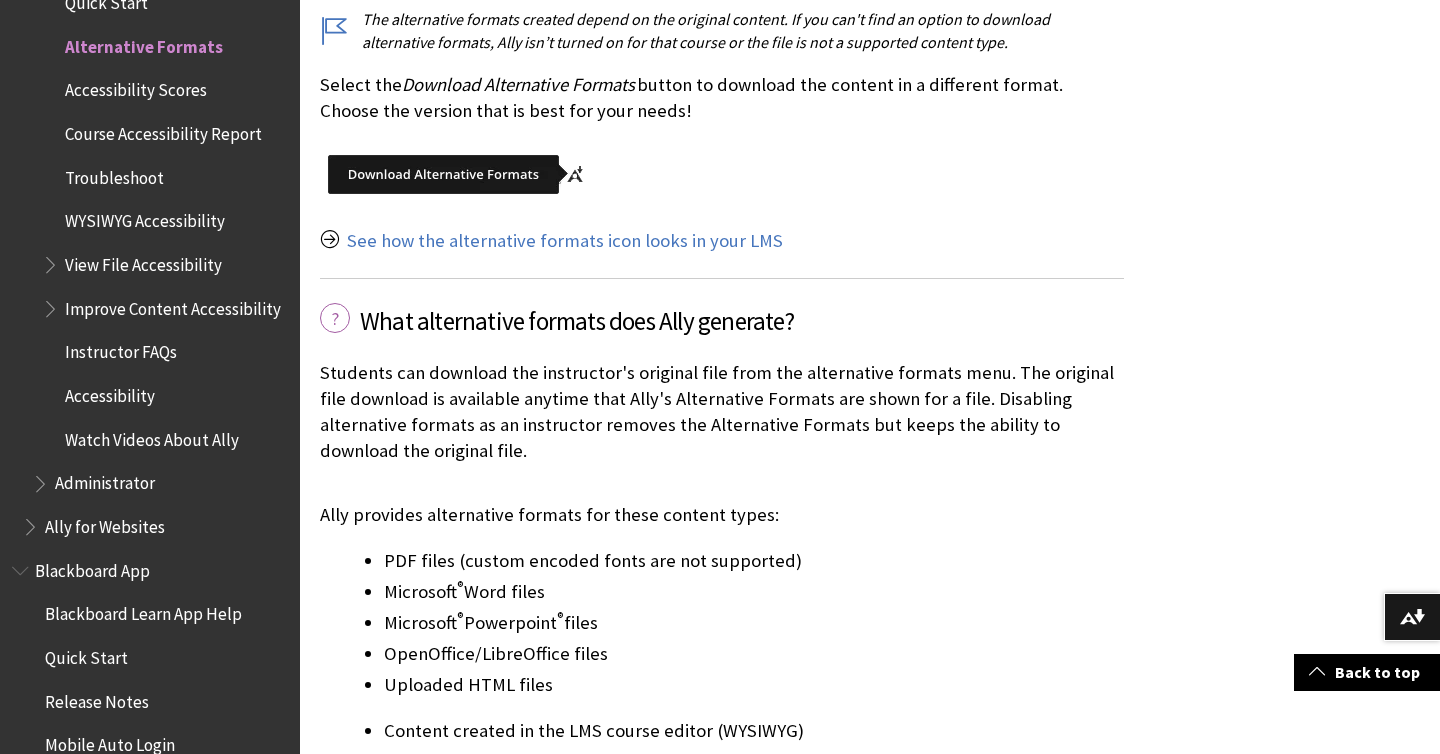 scroll, scrollTop: 2485, scrollLeft: 0, axis: vertical 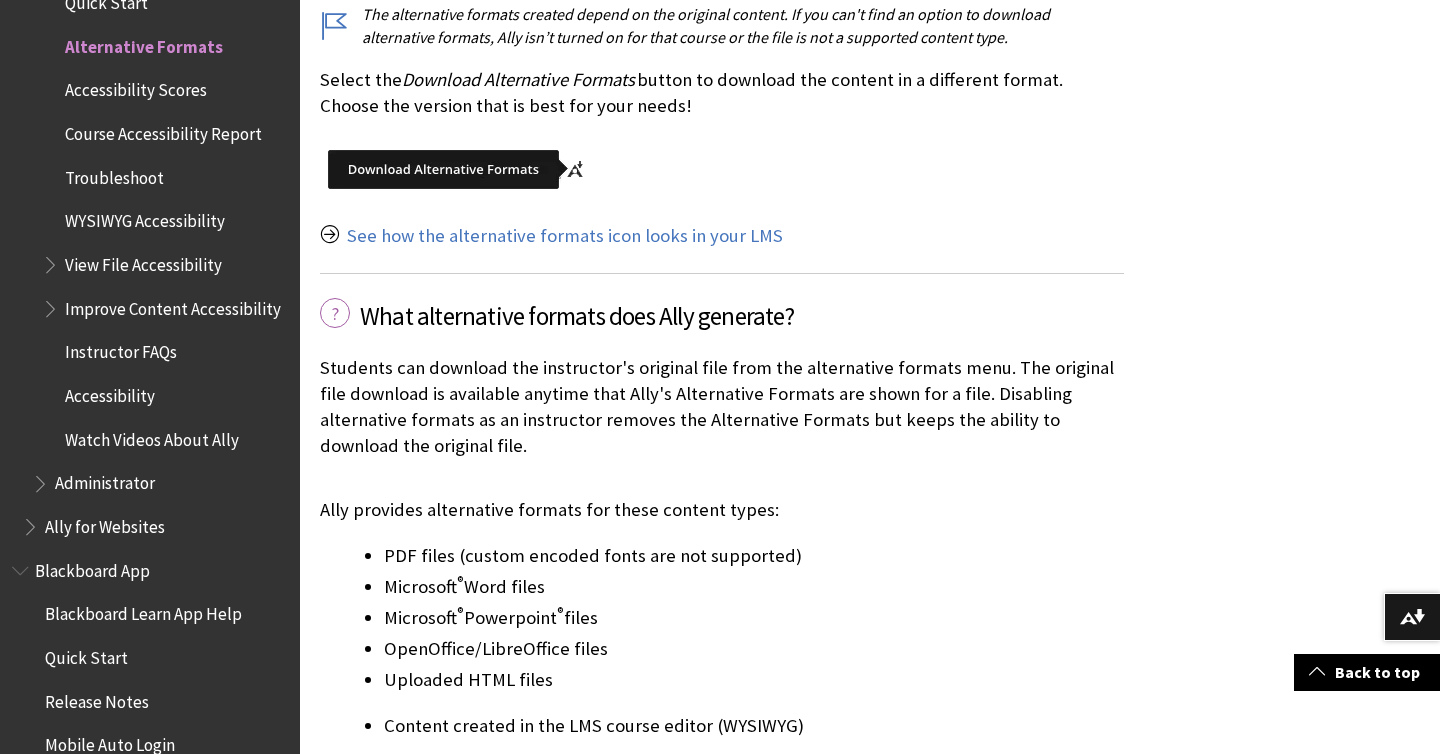 click at bounding box center [458, 169] 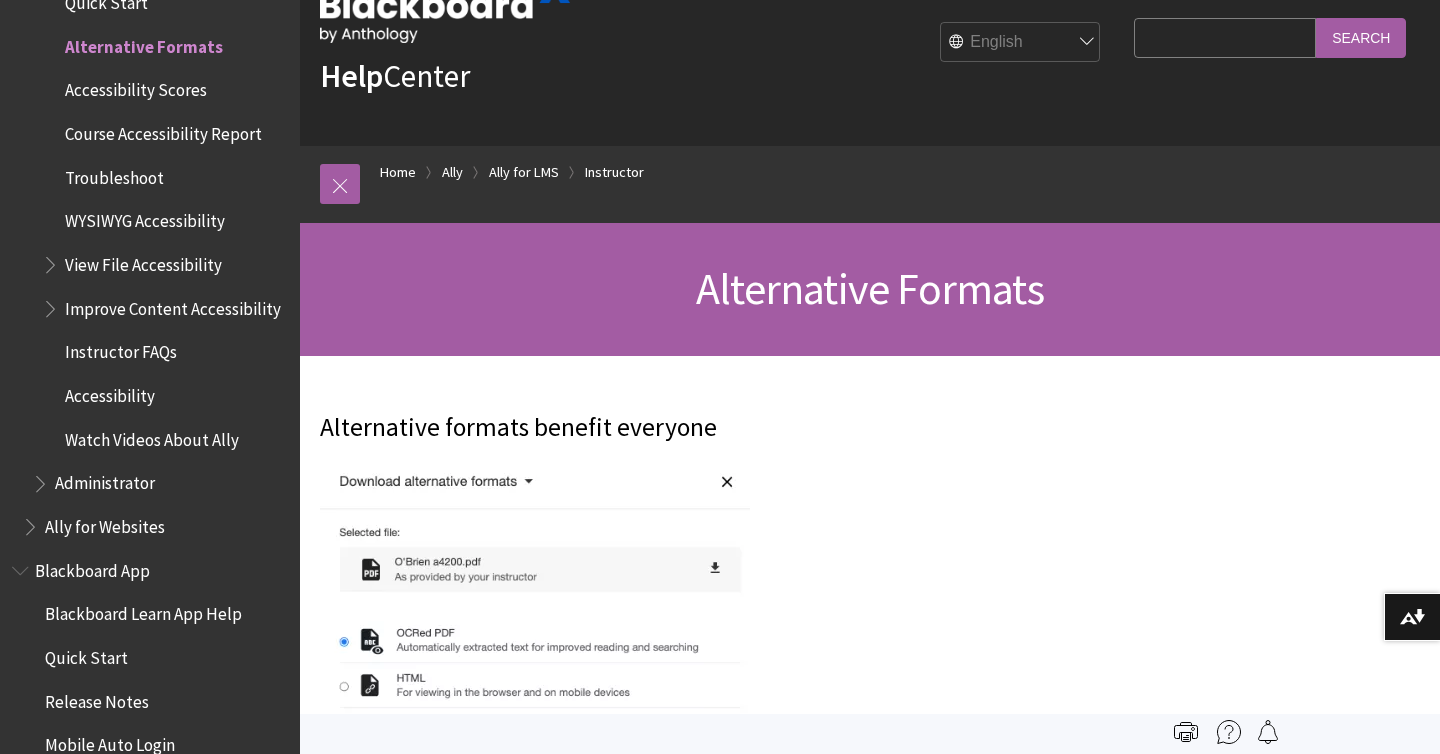 scroll, scrollTop: 56, scrollLeft: 0, axis: vertical 